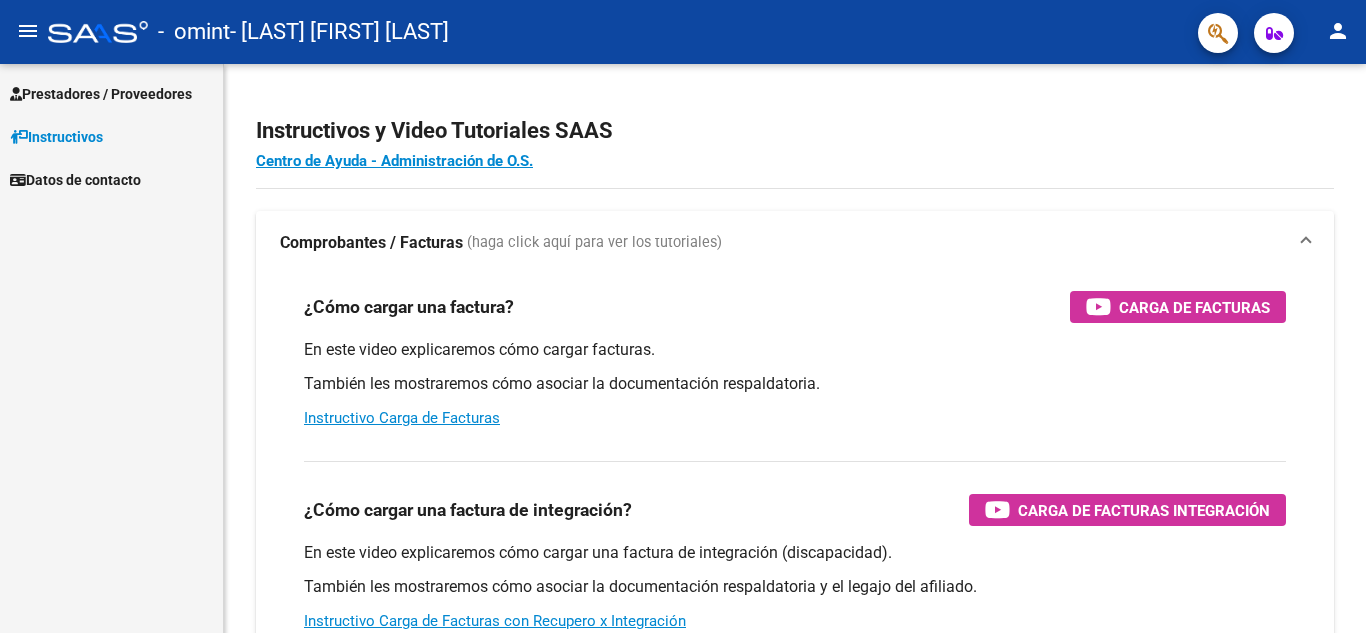 scroll, scrollTop: 0, scrollLeft: 0, axis: both 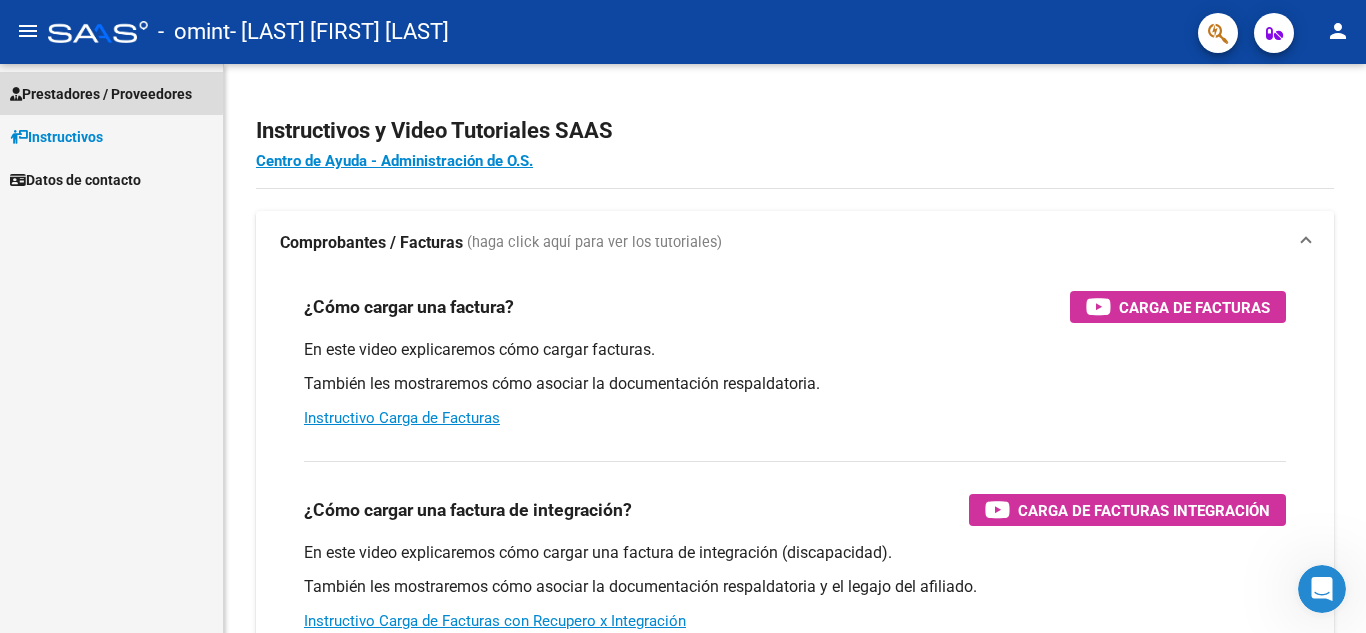 click on "Prestadores / Proveedores" at bounding box center (101, 94) 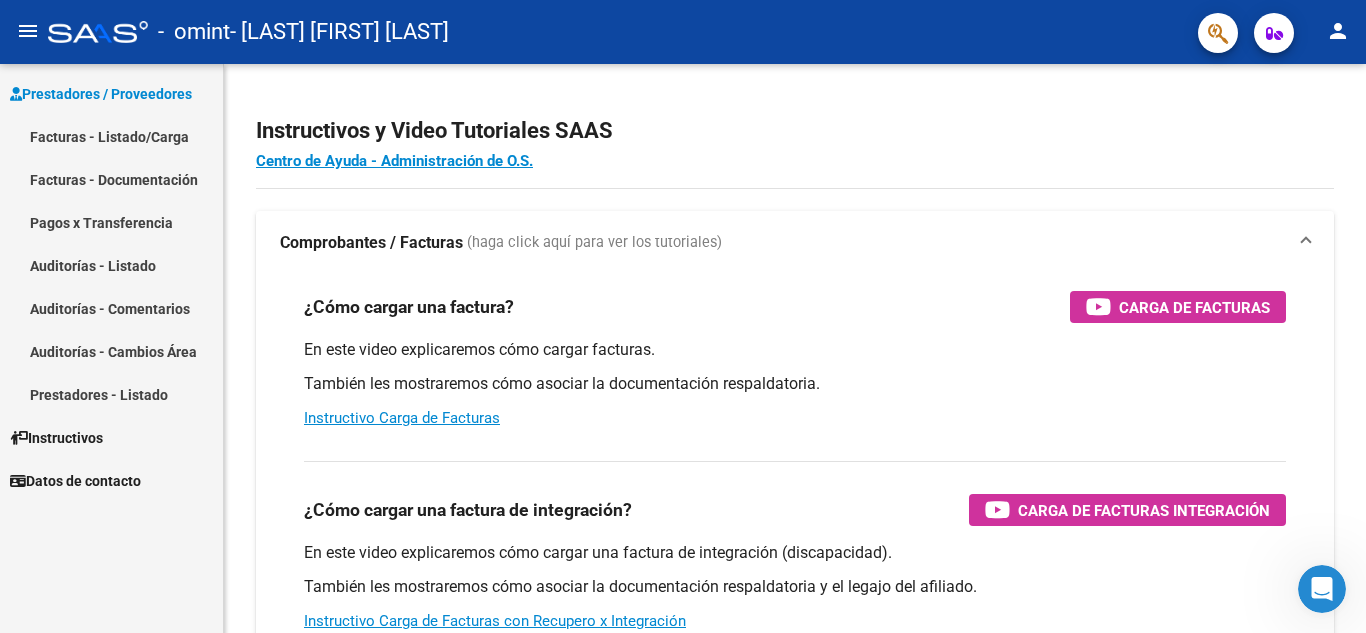 click on "Facturas - Listado/Carga" at bounding box center (111, 136) 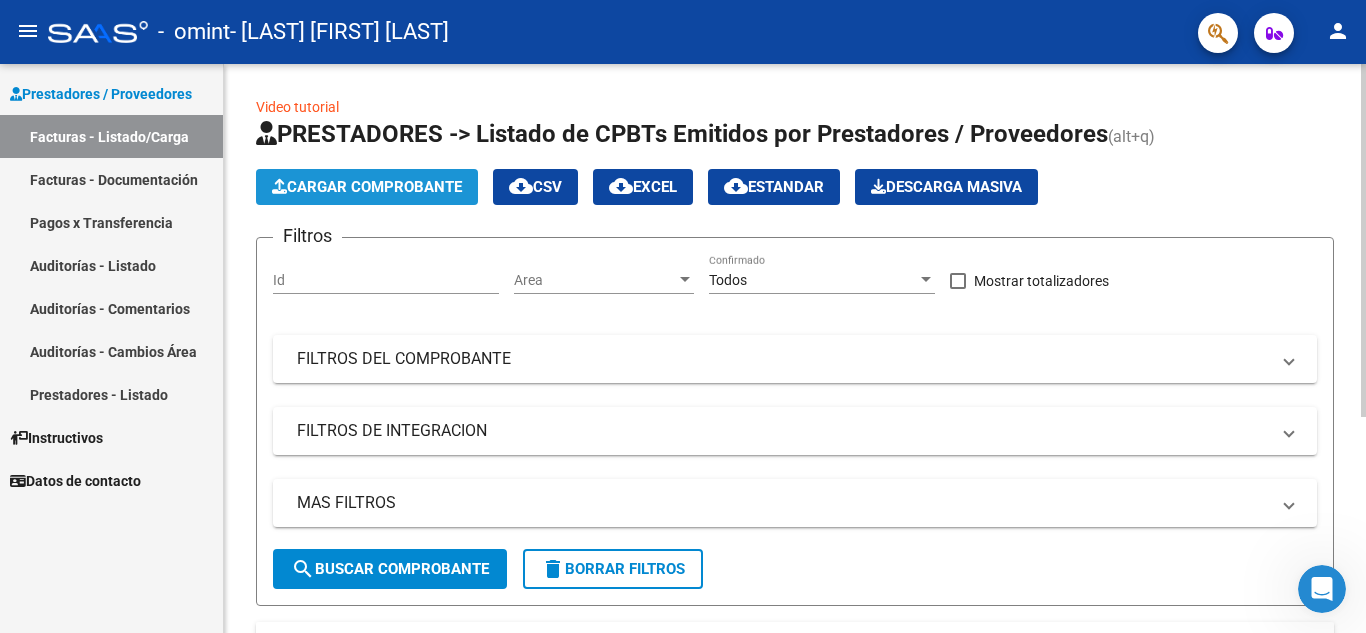 click on "Cargar Comprobante" 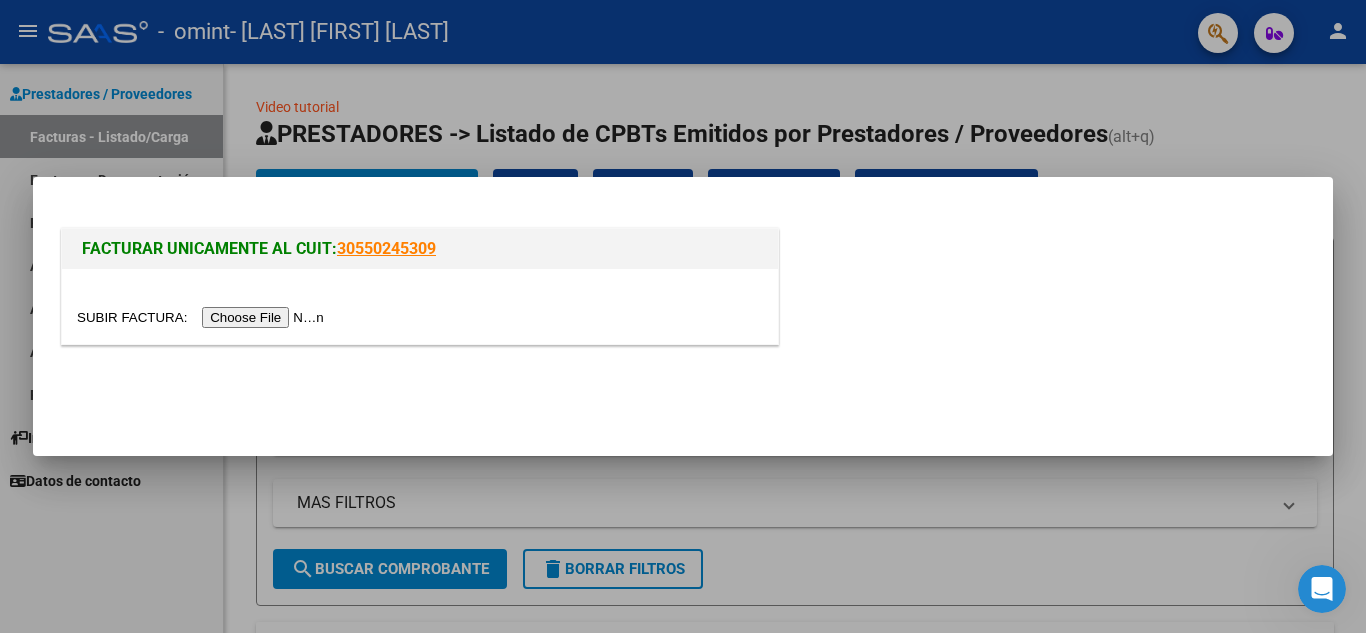 click at bounding box center [203, 317] 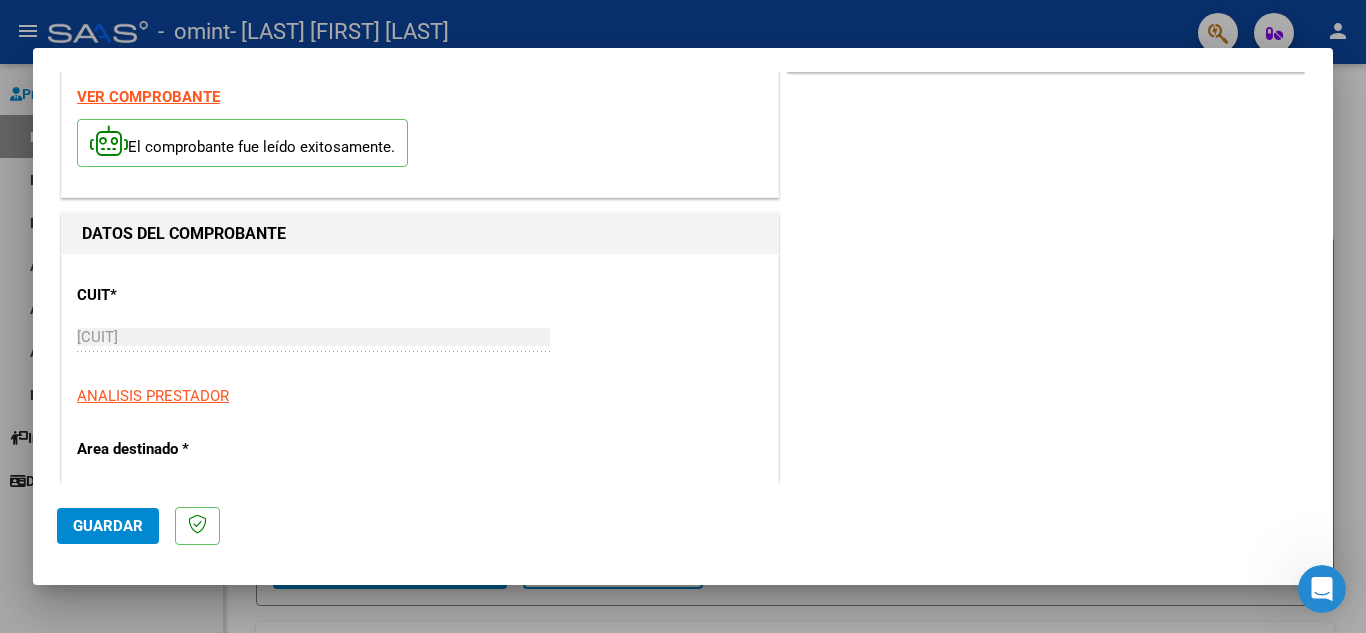 scroll, scrollTop: 80, scrollLeft: 0, axis: vertical 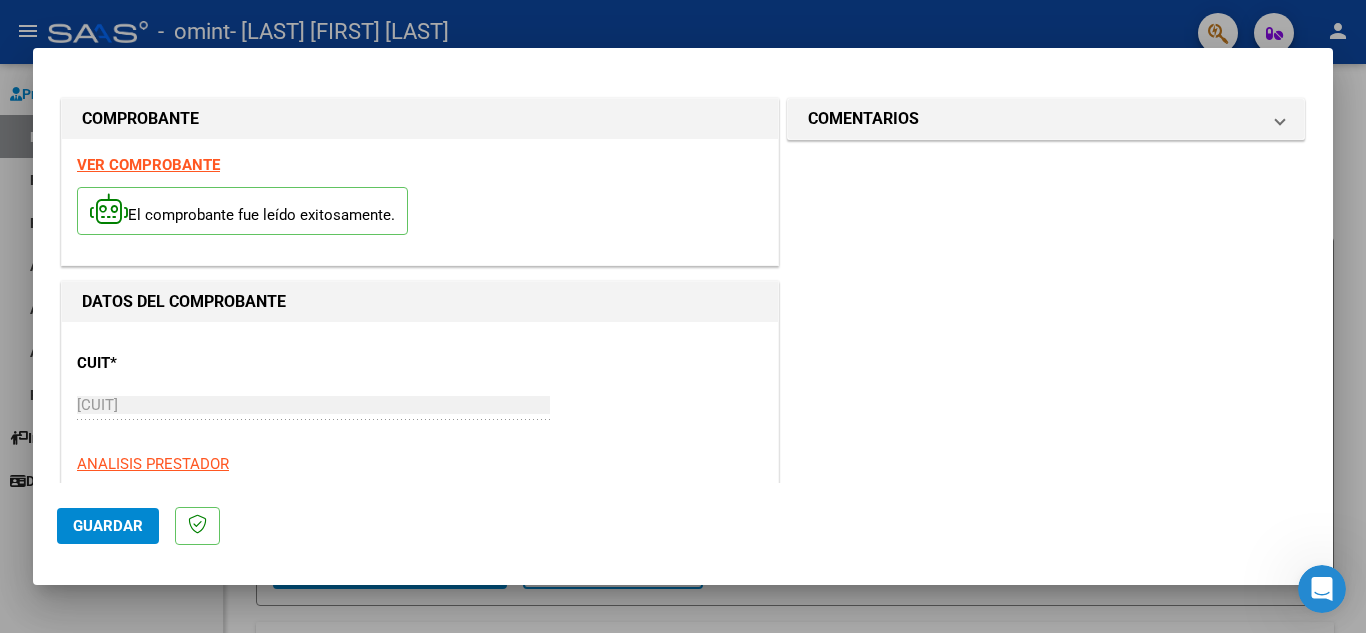 click on "Guardar" 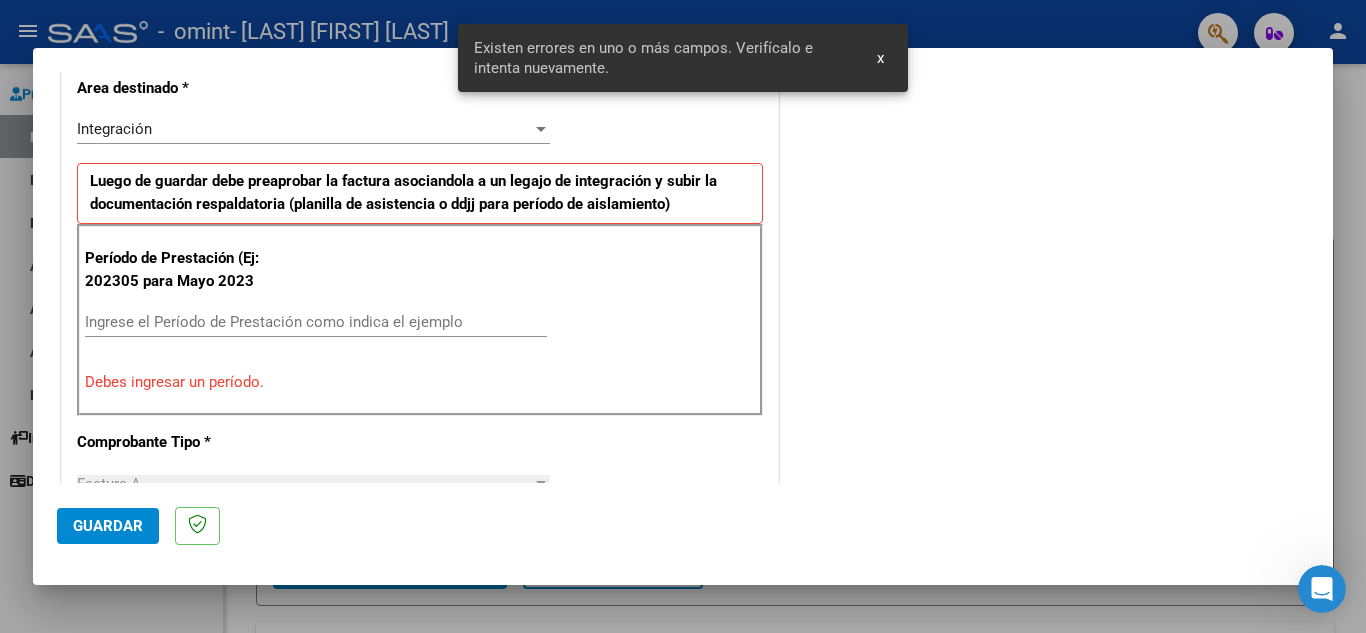 scroll, scrollTop: 453, scrollLeft: 0, axis: vertical 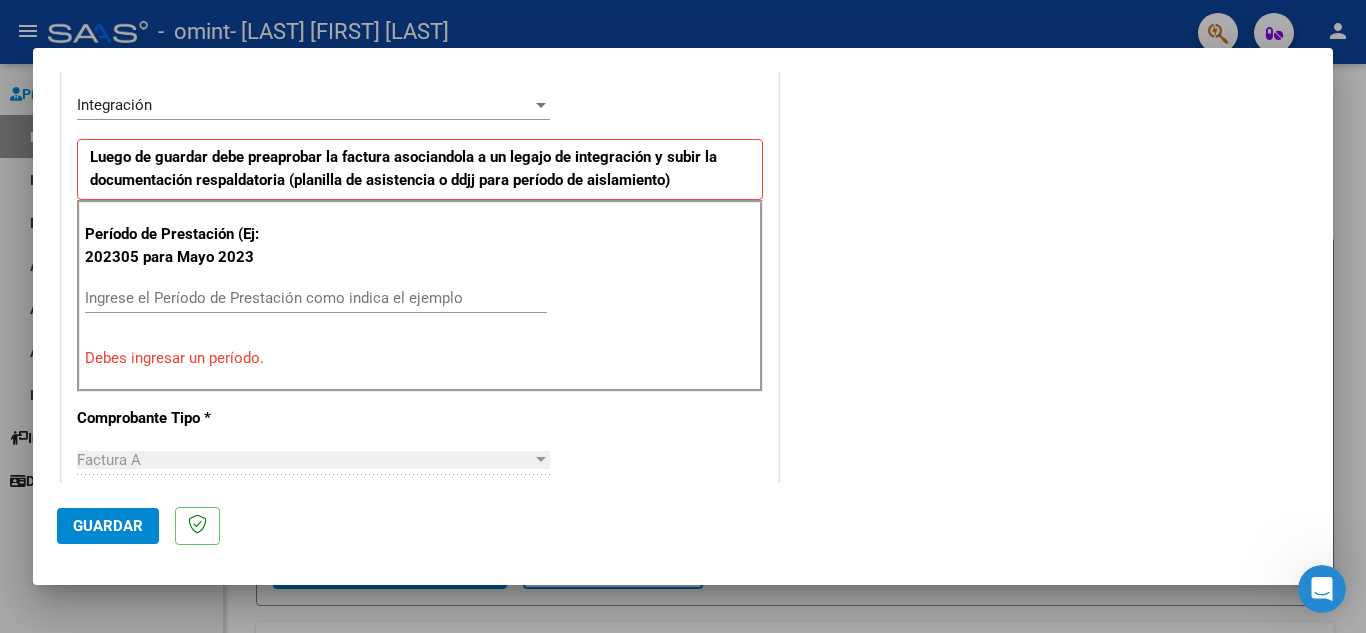 click on "Ingrese el Período de Prestación como indica el ejemplo" at bounding box center (316, 298) 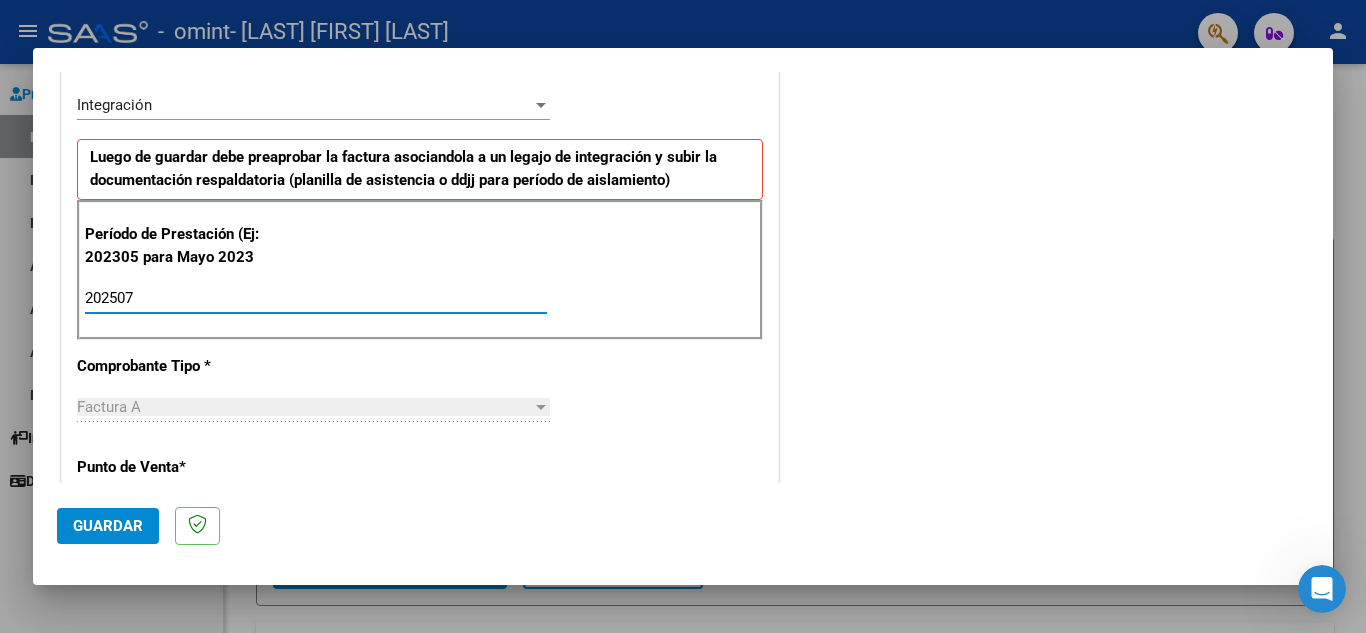 type on "202507" 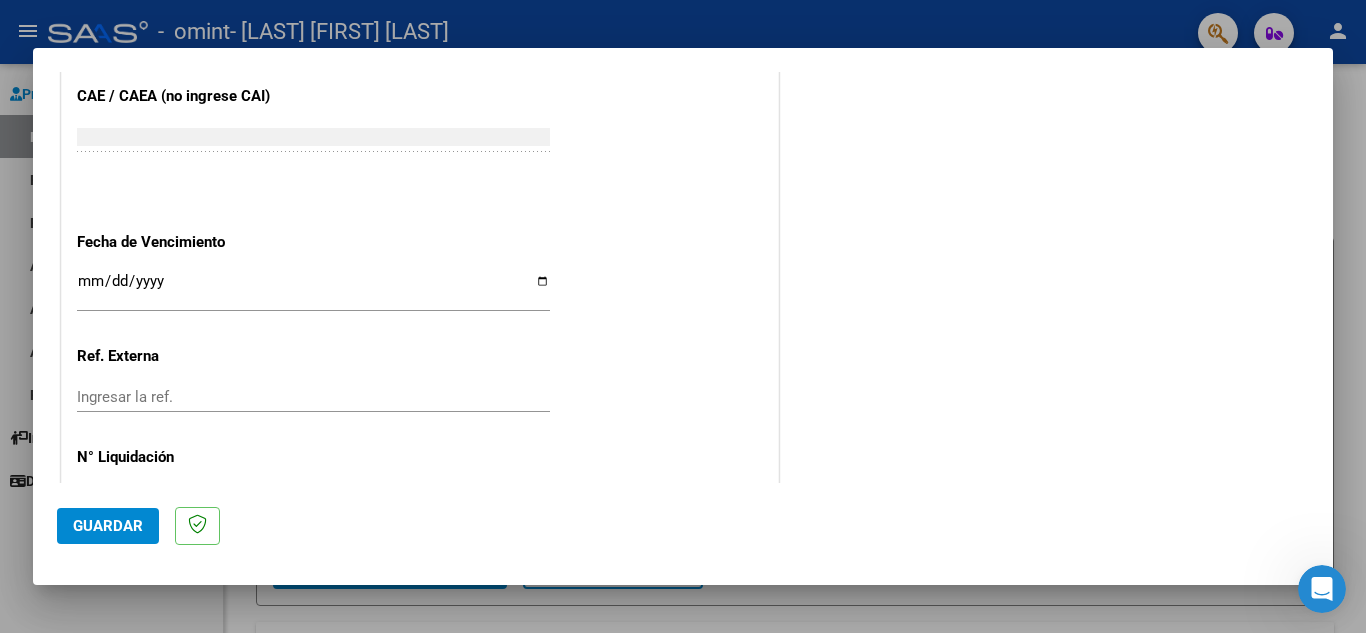 scroll, scrollTop: 1231, scrollLeft: 0, axis: vertical 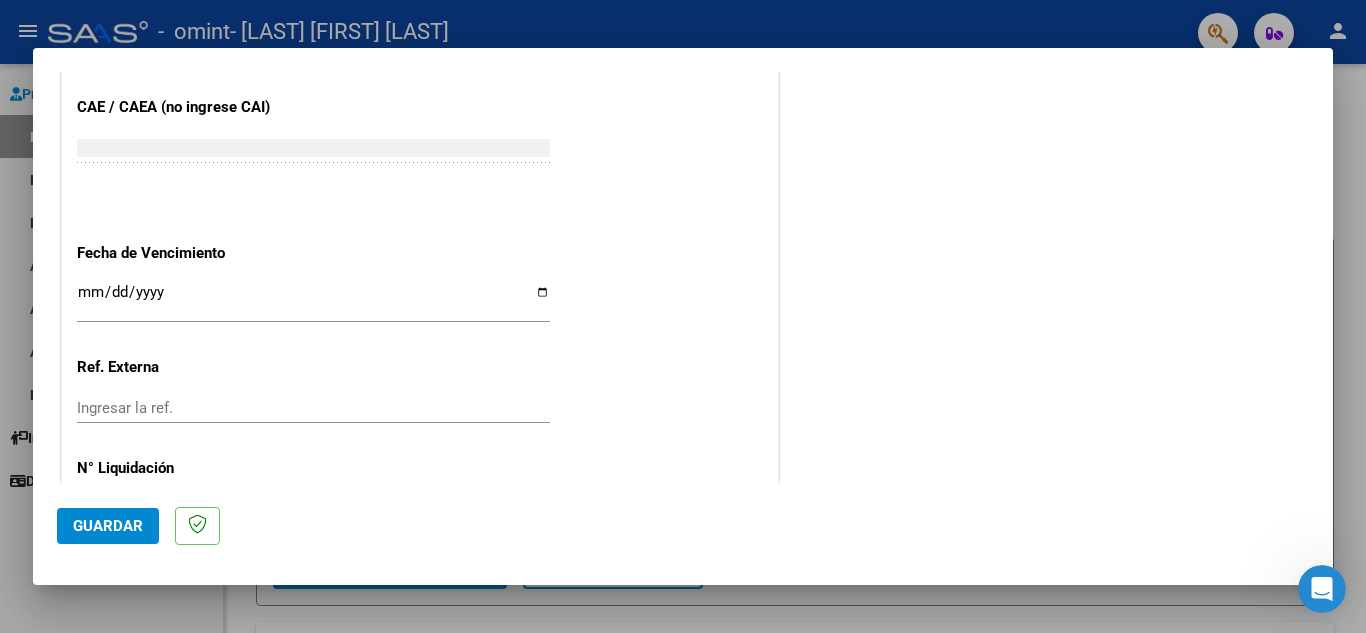 click on "Ingresar la fecha" at bounding box center [313, 300] 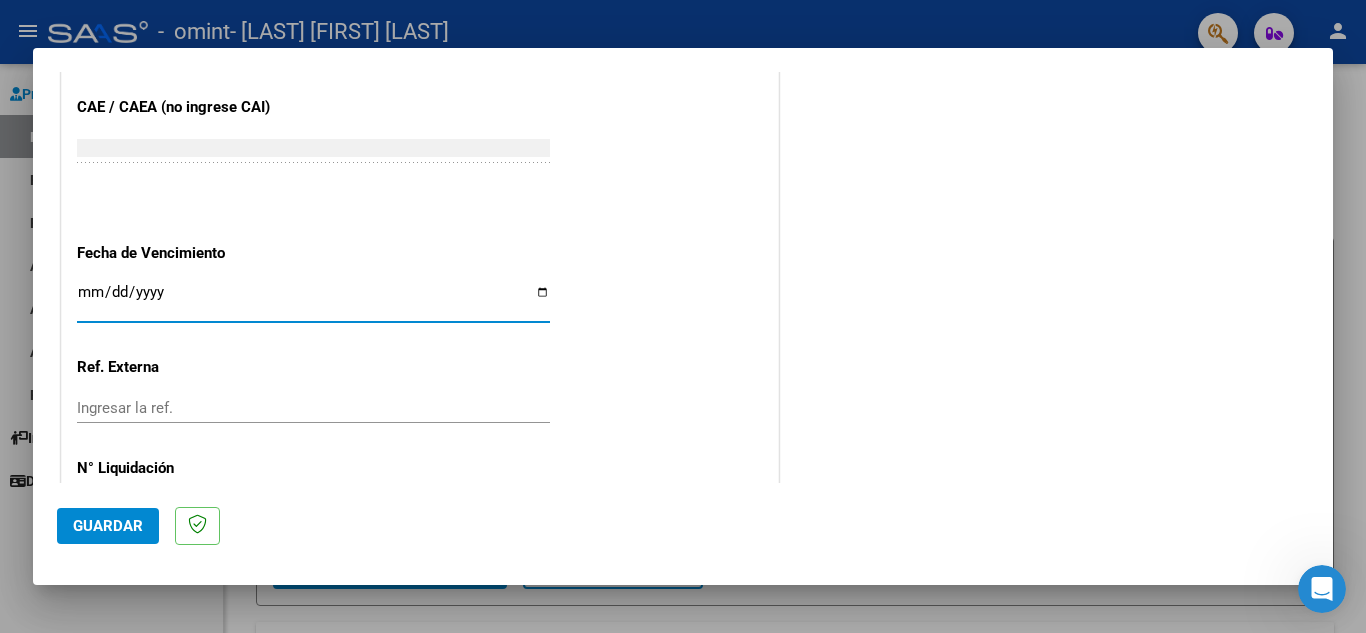 click on "Ingresar la fecha" at bounding box center (313, 300) 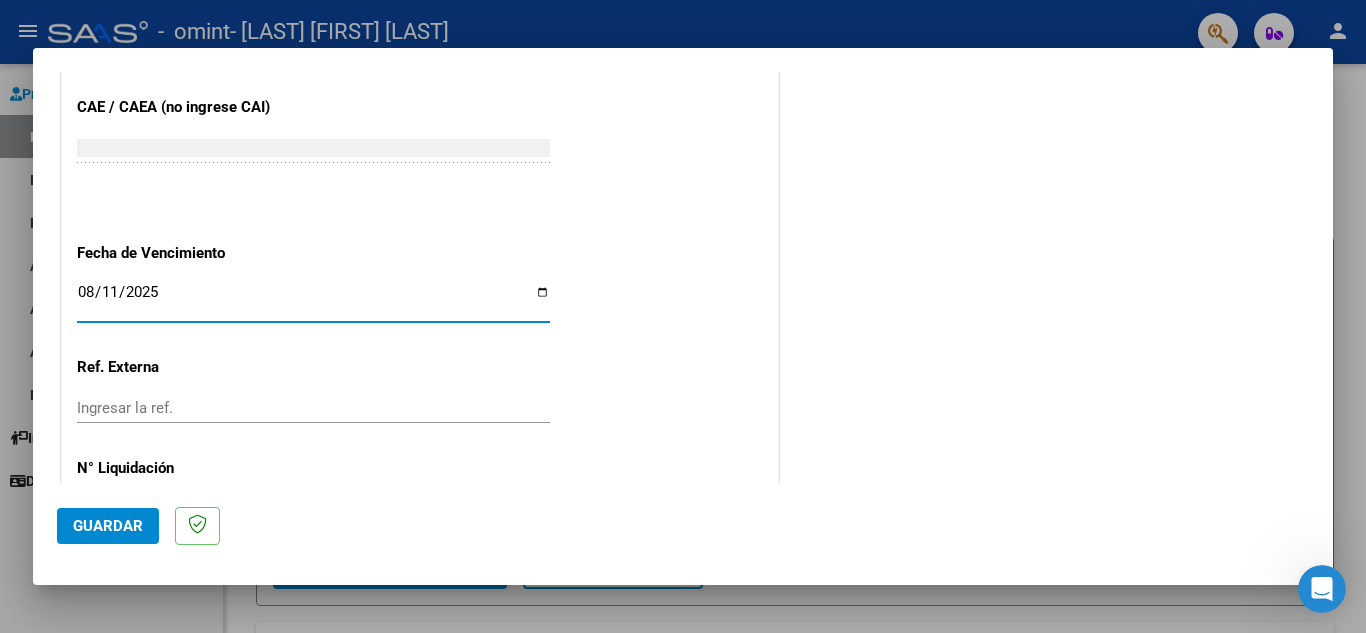 type on "2025-08-11" 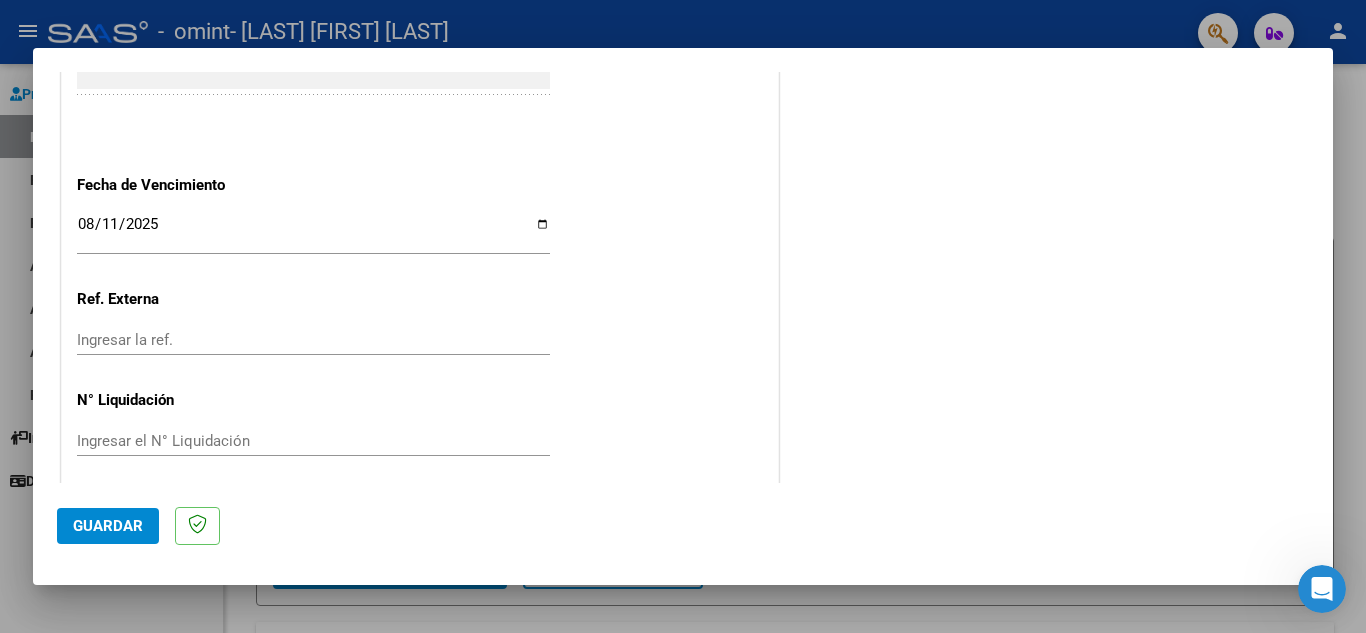 scroll, scrollTop: 1311, scrollLeft: 0, axis: vertical 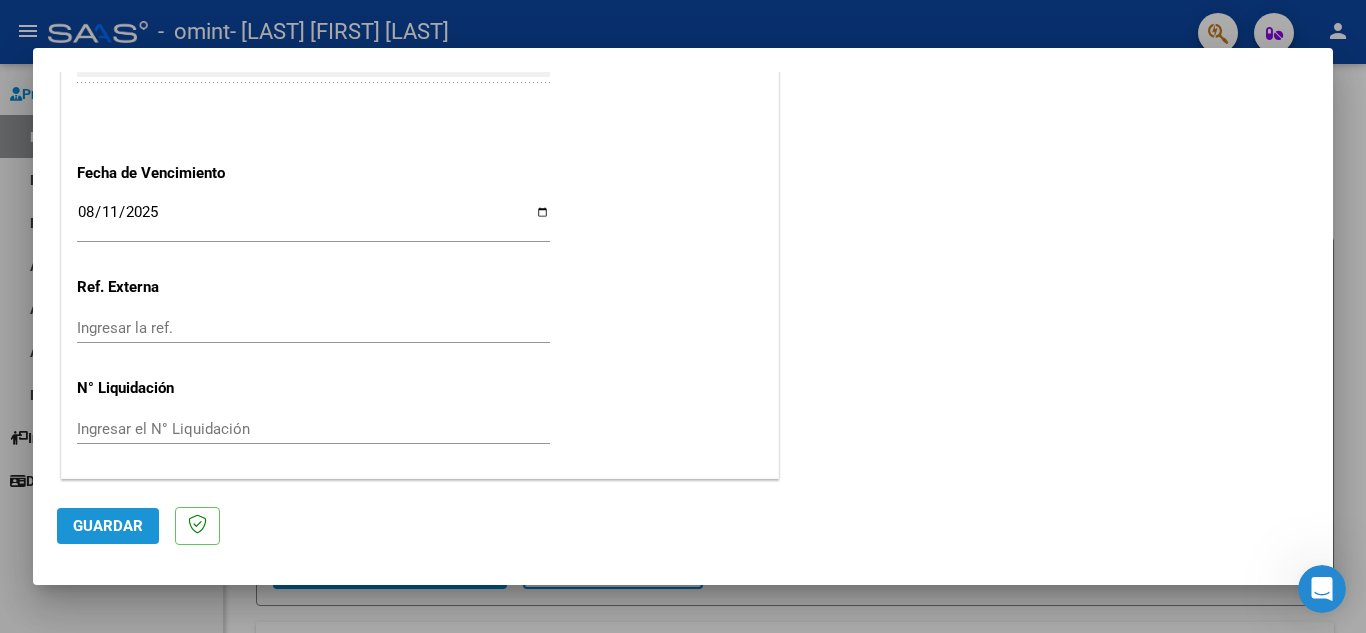 click on "Guardar" 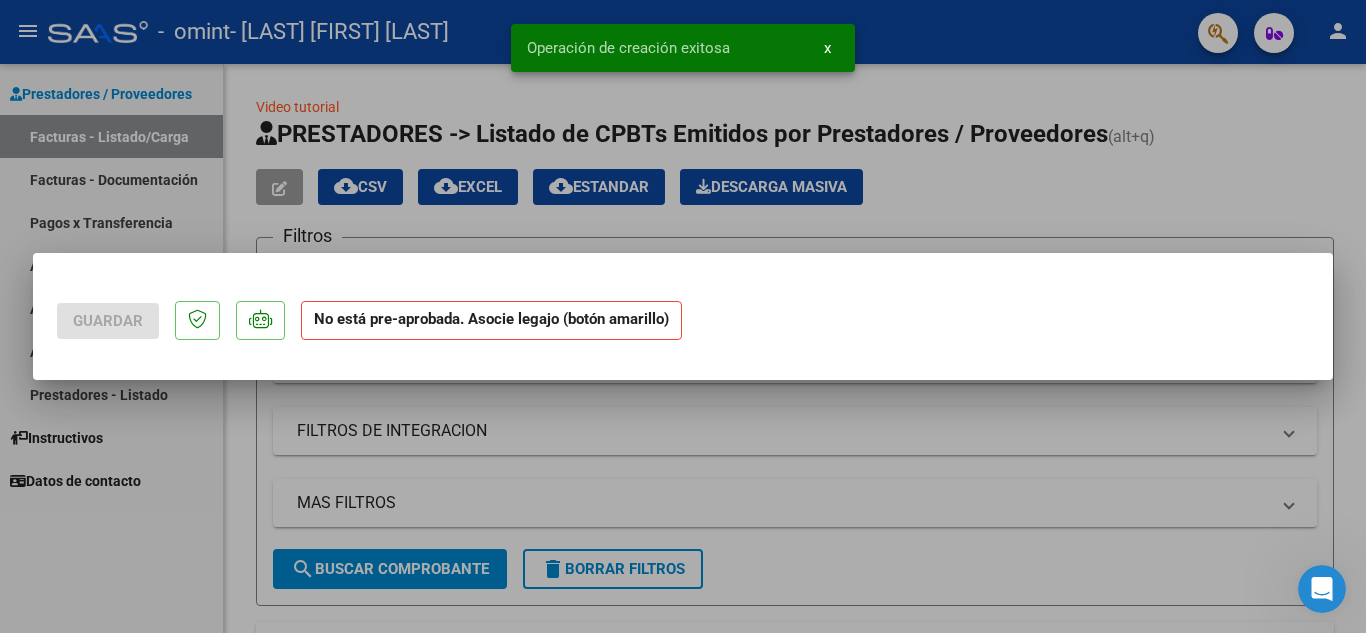 scroll, scrollTop: 0, scrollLeft: 0, axis: both 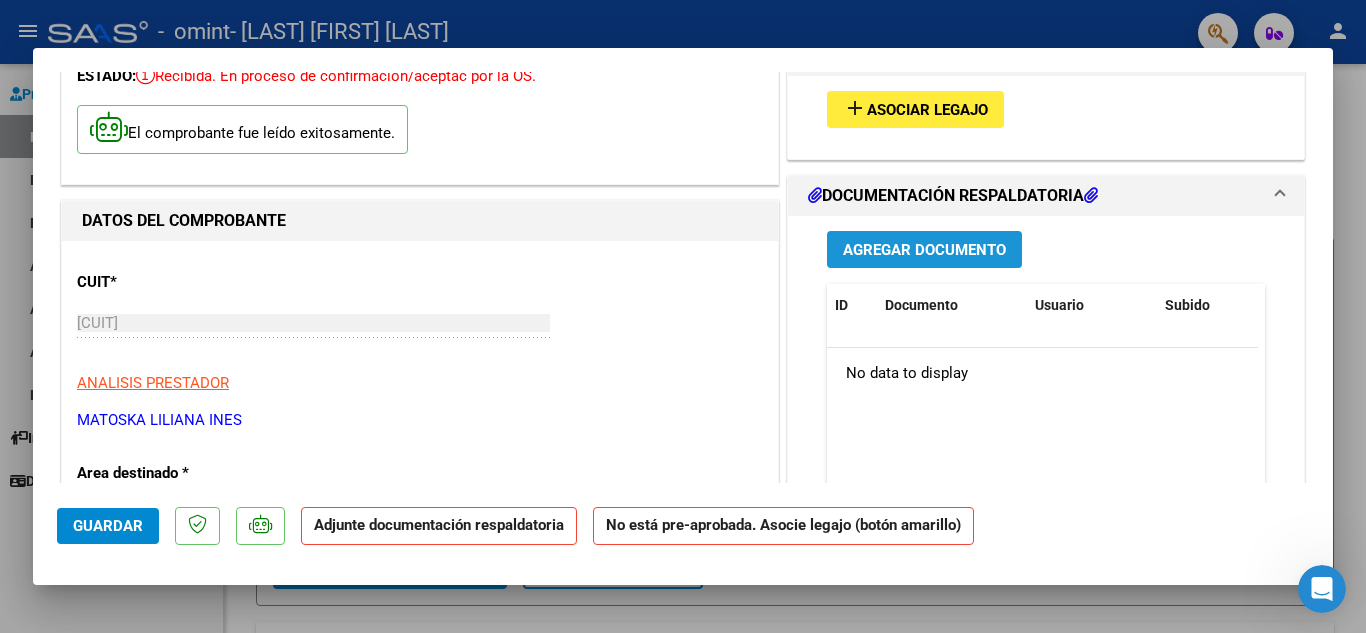 click on "Agregar Documento" at bounding box center (924, 250) 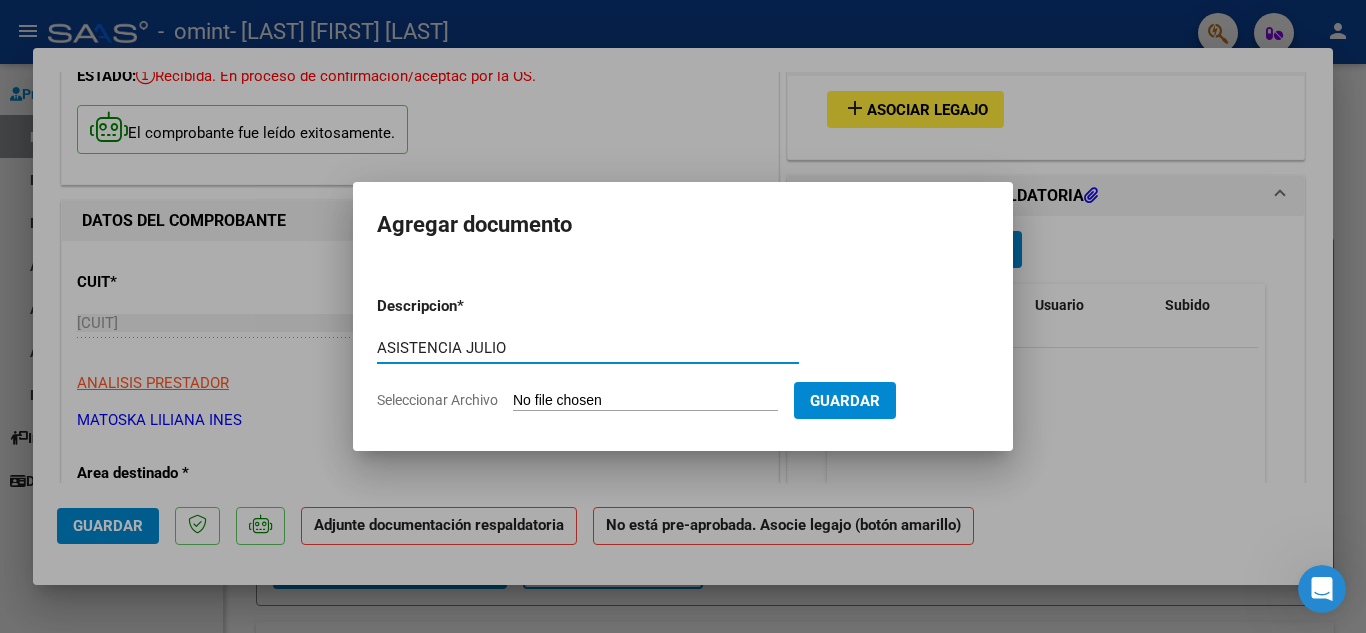 type on "ASISTENCIA JULIO" 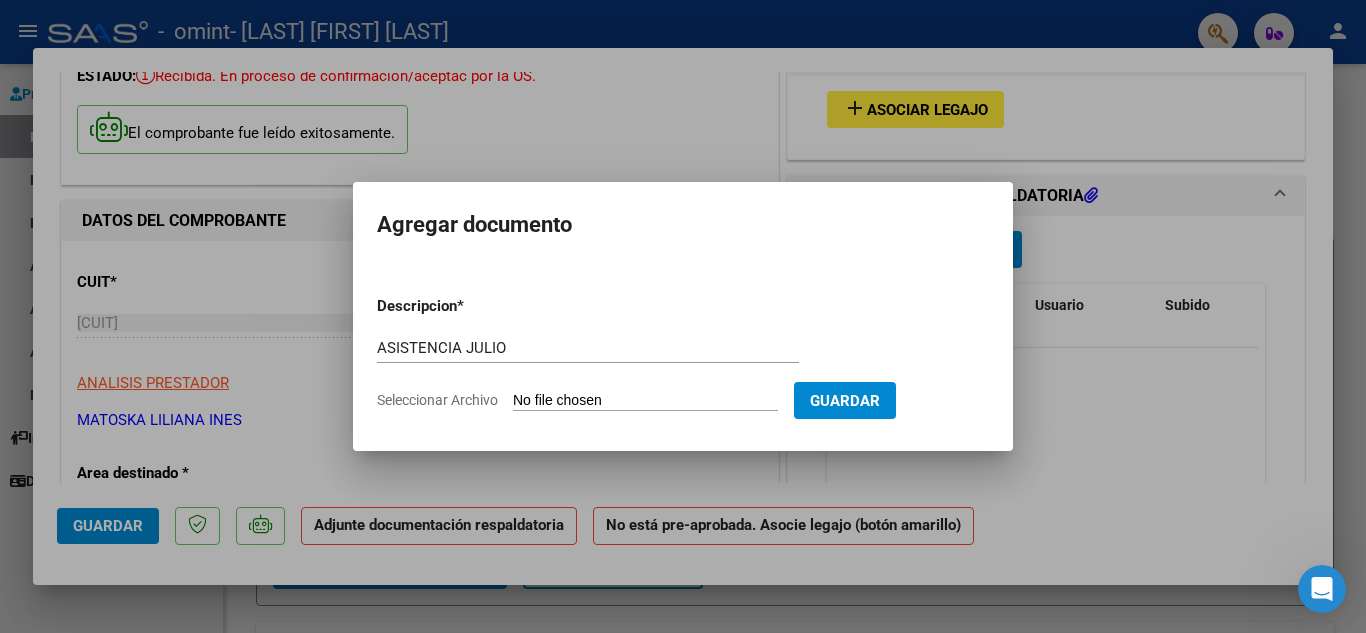 click on "Descripcion  *   ASISTENCIA JULIO Escriba aquí una descripcion  Seleccionar Archivo Guardar" at bounding box center (683, 353) 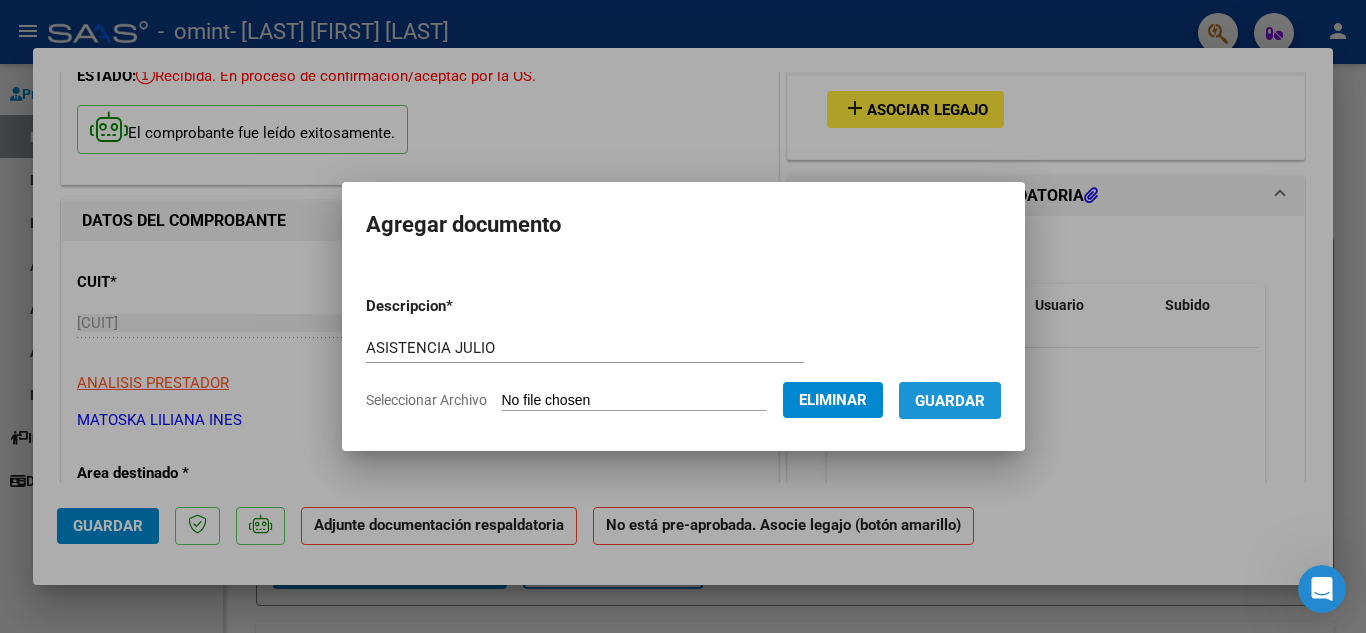 click on "Guardar" at bounding box center [950, 401] 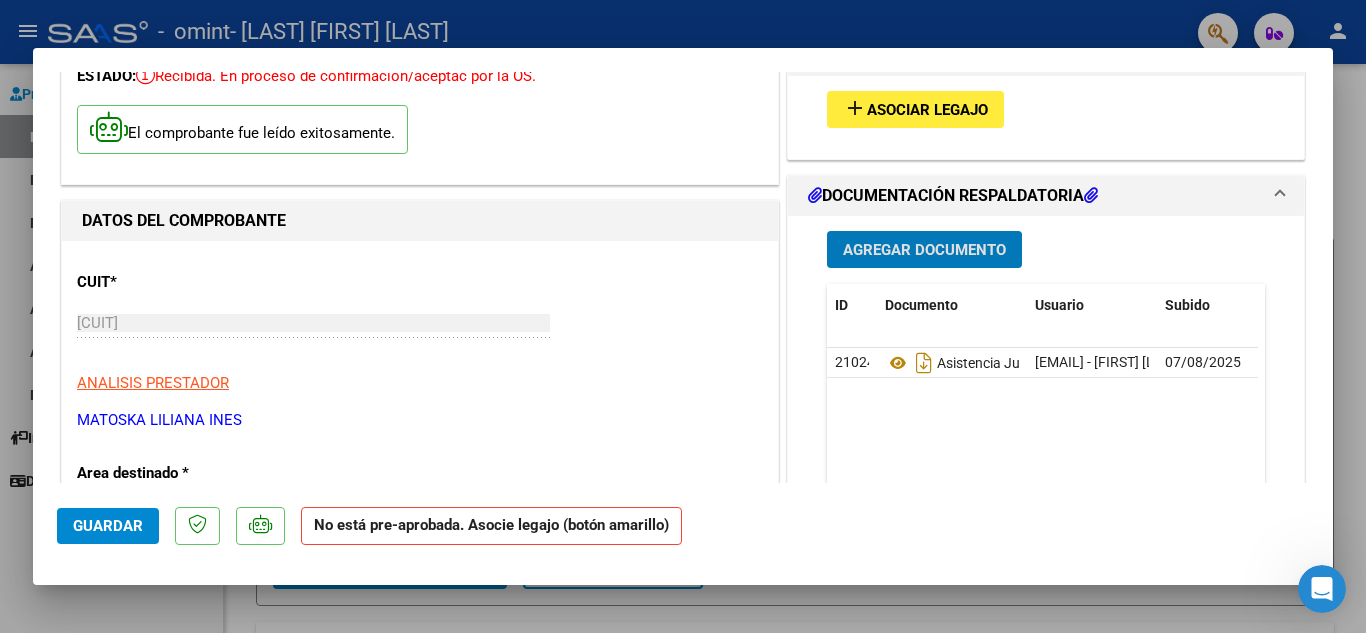 click on "Guardar" 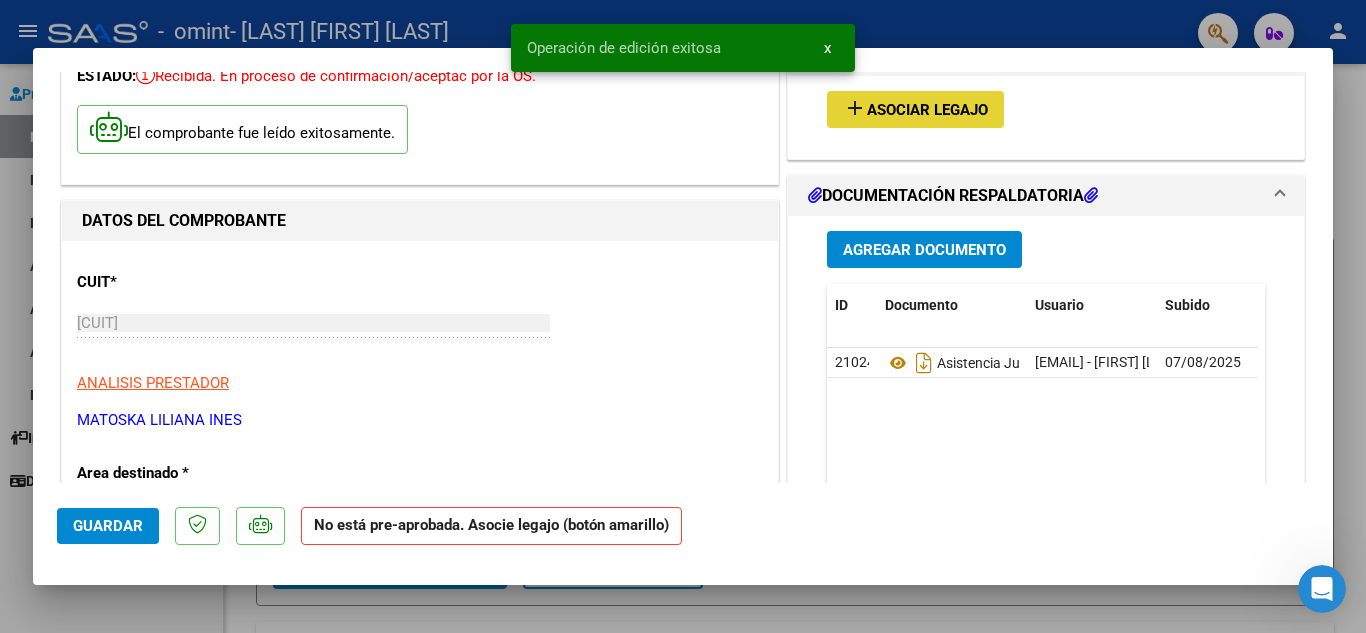 click on "Asociar Legajo" at bounding box center (927, 110) 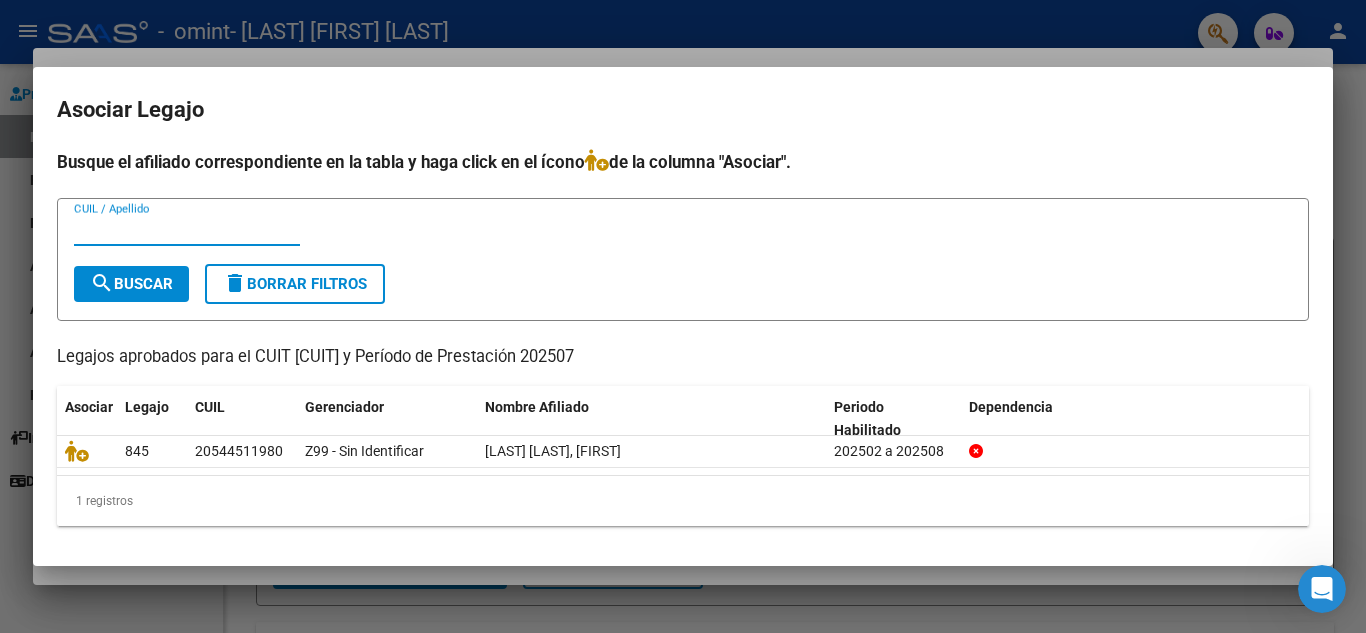 click on "CUIL / Apellido" at bounding box center (187, 230) 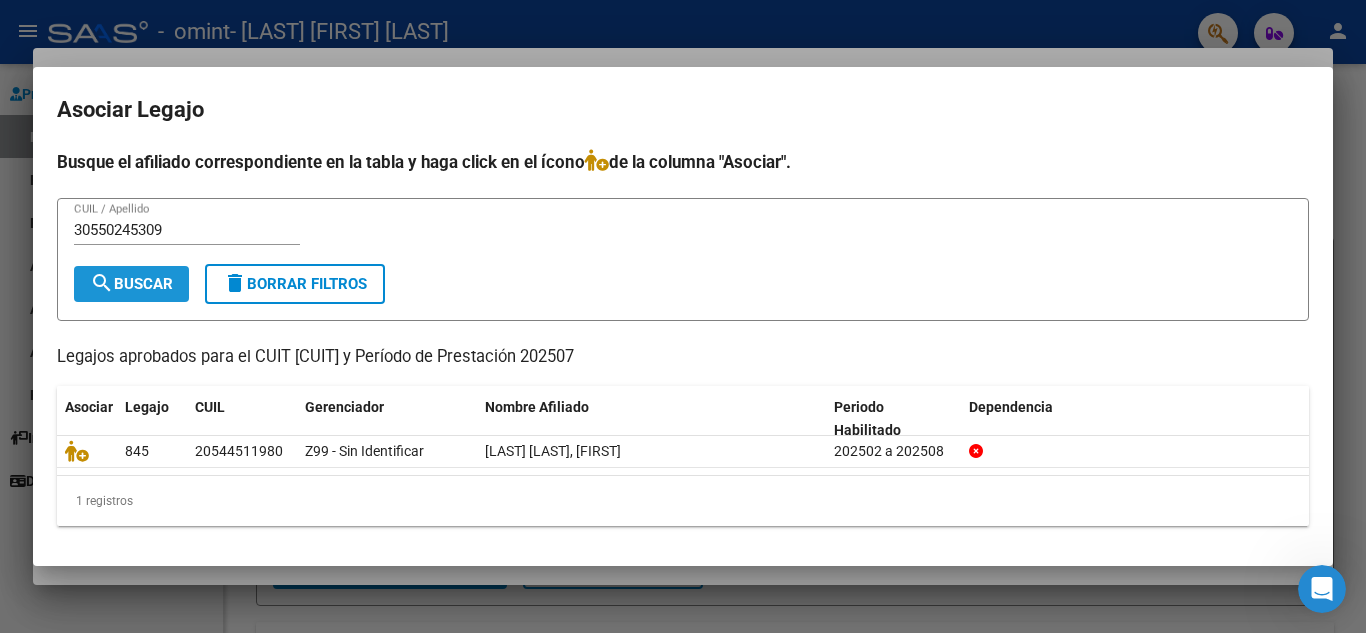 click on "search  Buscar" at bounding box center (131, 284) 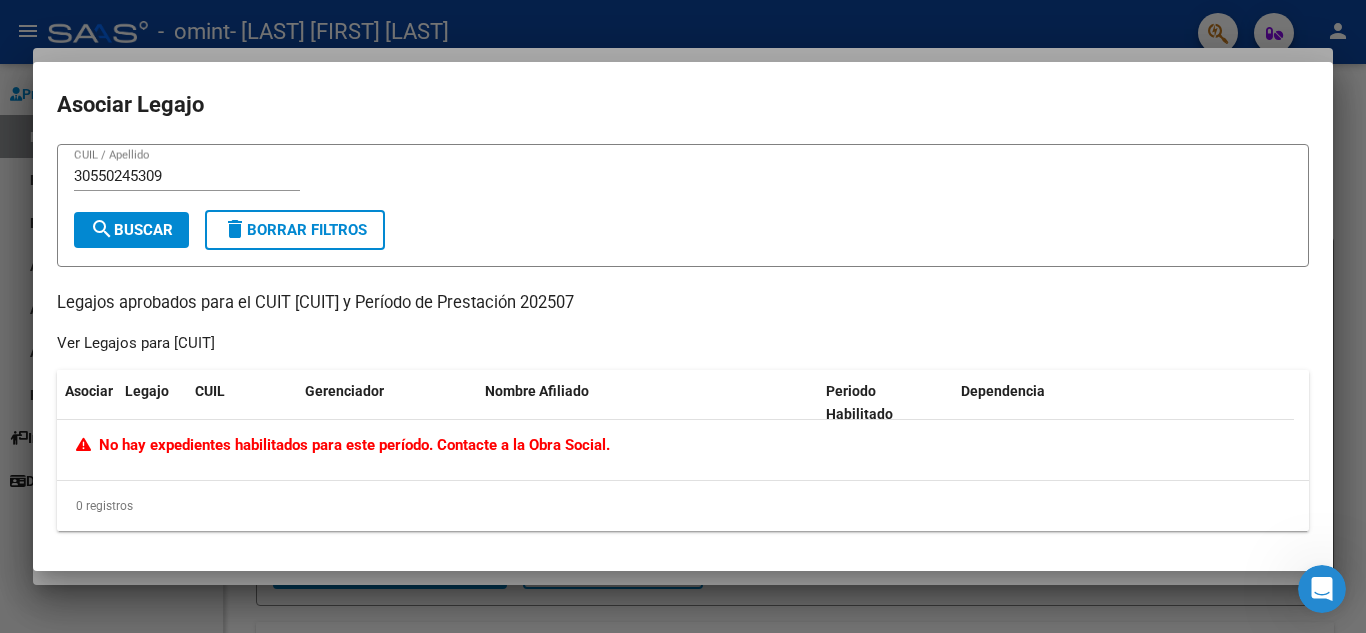 click on "30550245309" at bounding box center (187, 176) 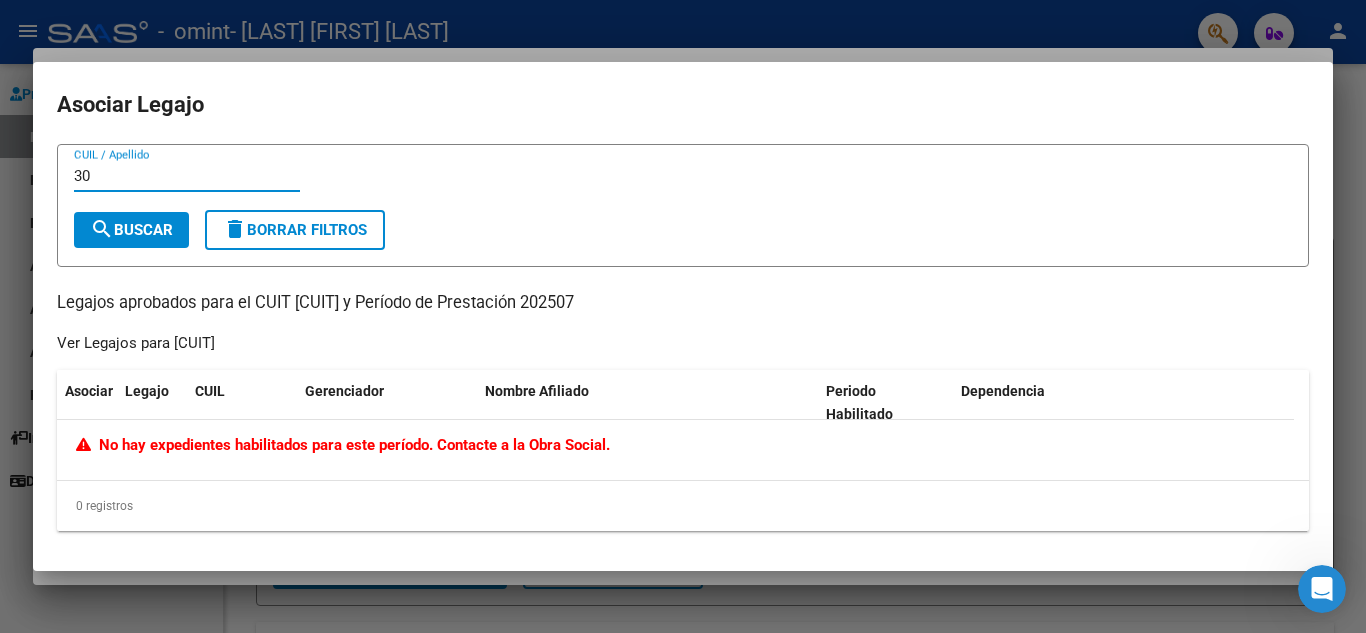 type on "3" 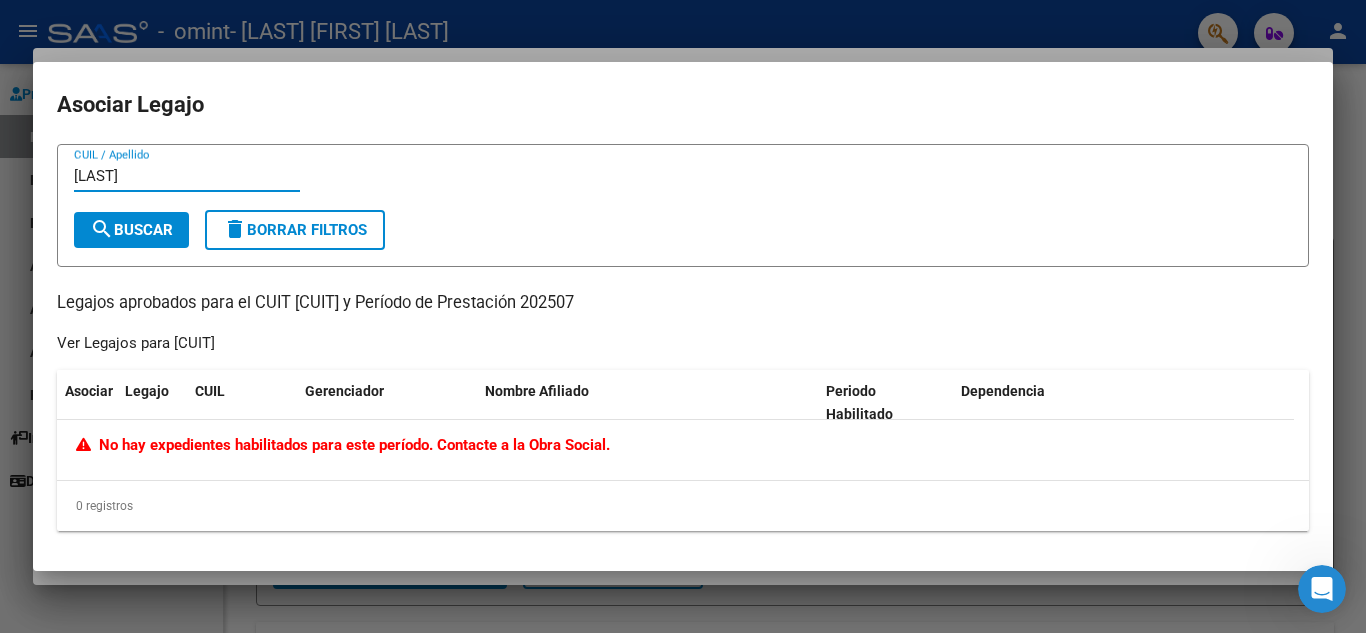 type on "[LAST]" 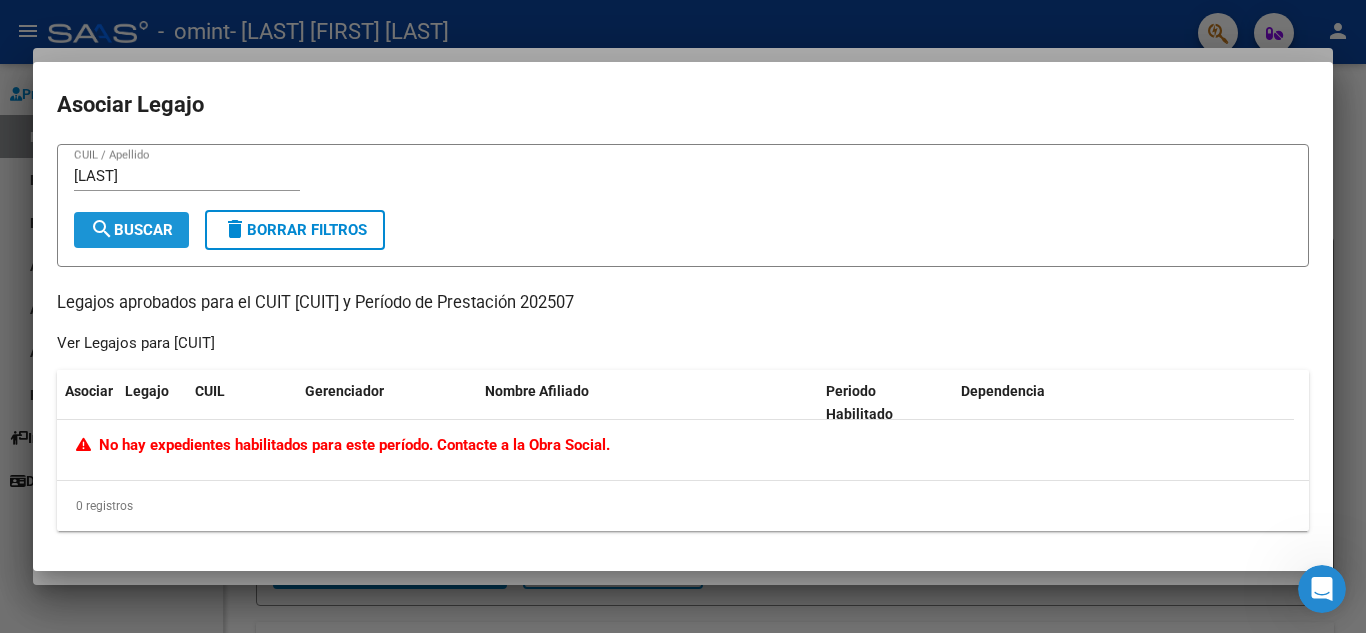 click on "search  Buscar" at bounding box center (131, 230) 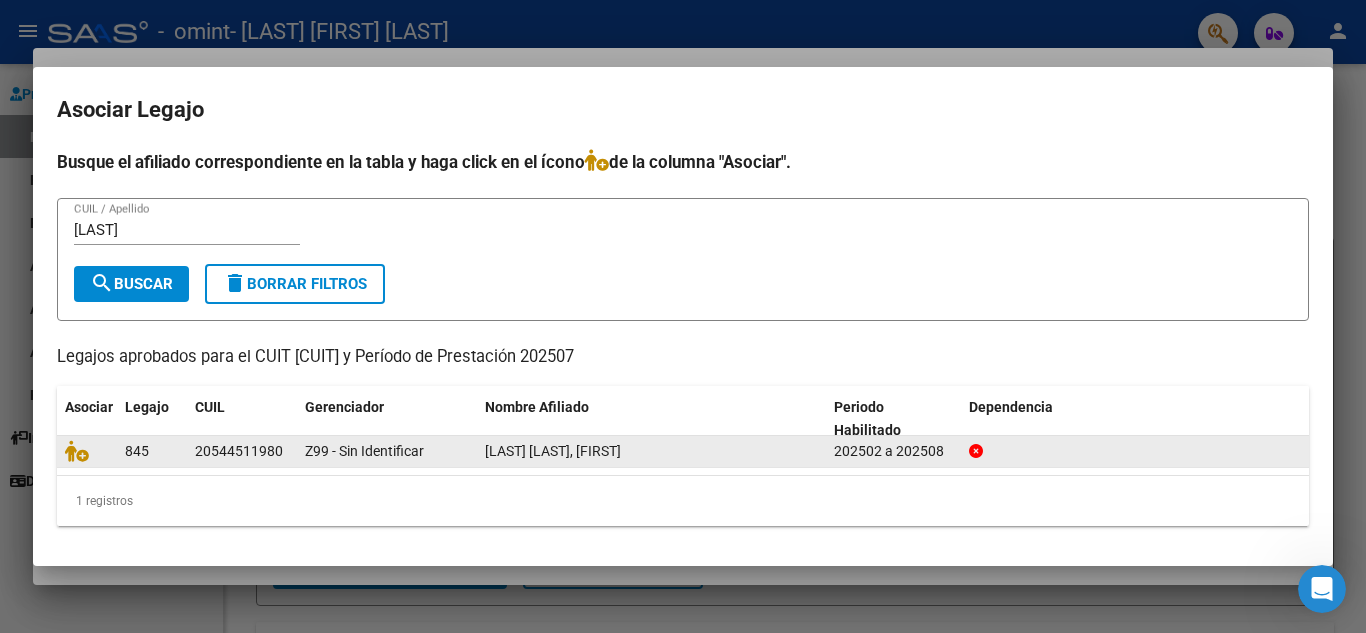 click 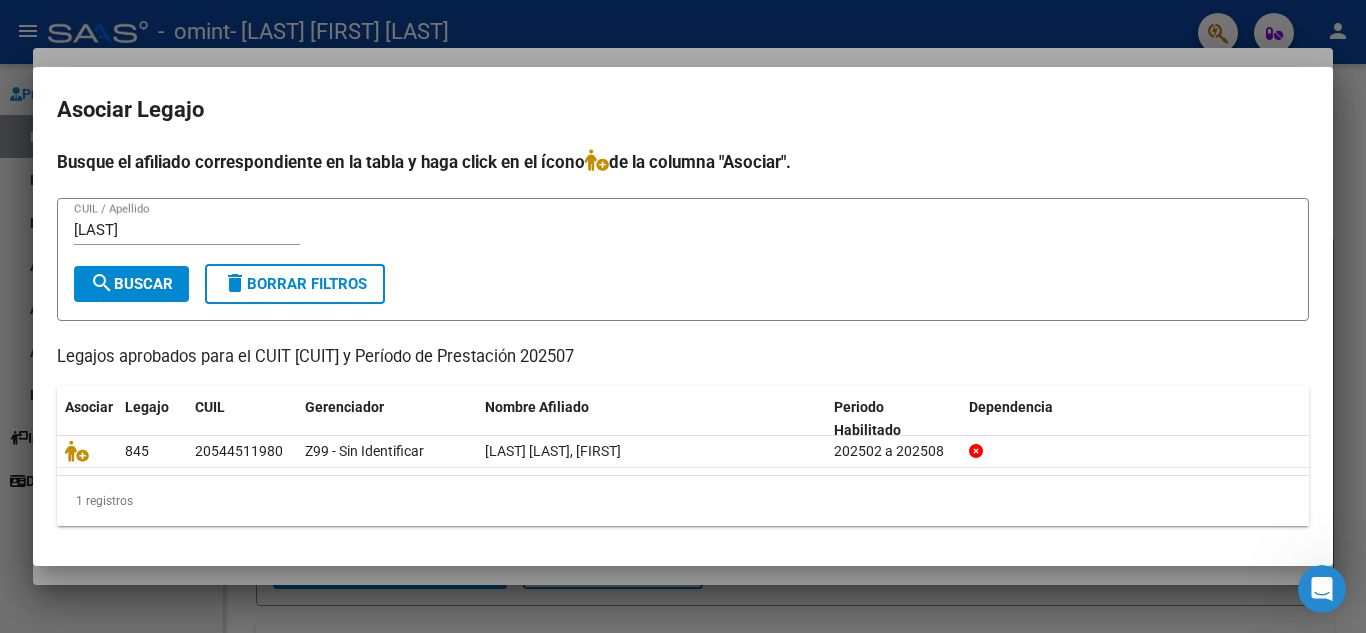 click at bounding box center (683, 316) 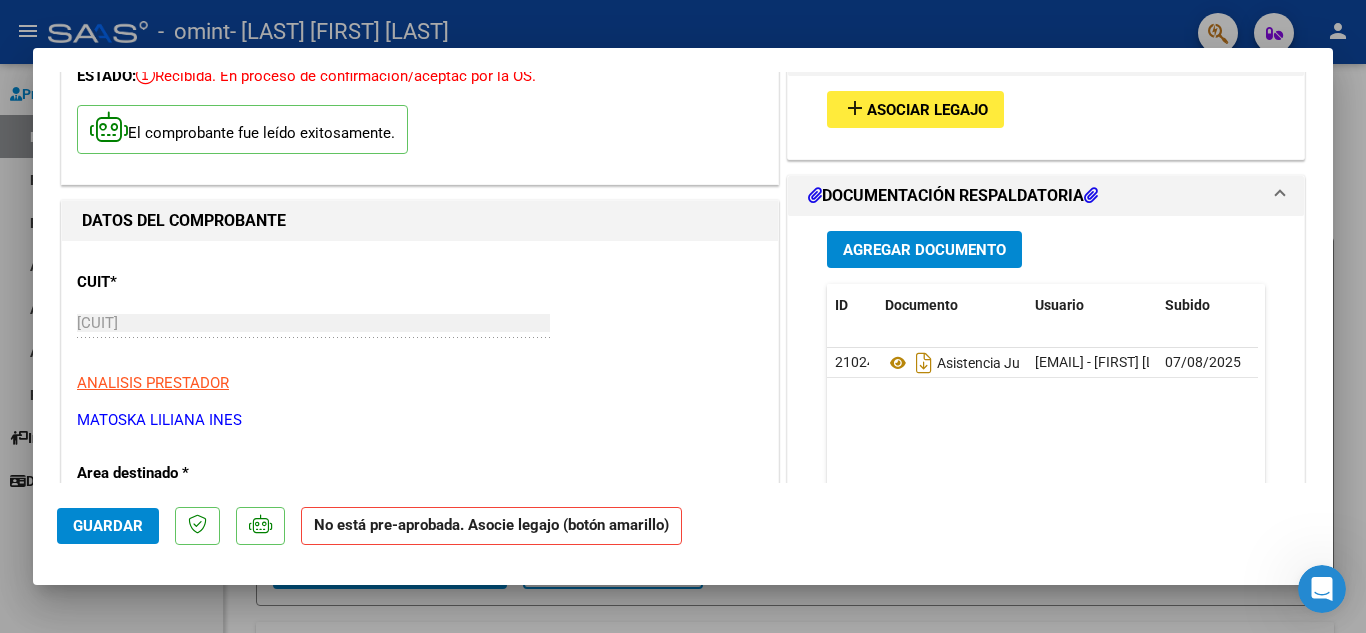click at bounding box center [683, 316] 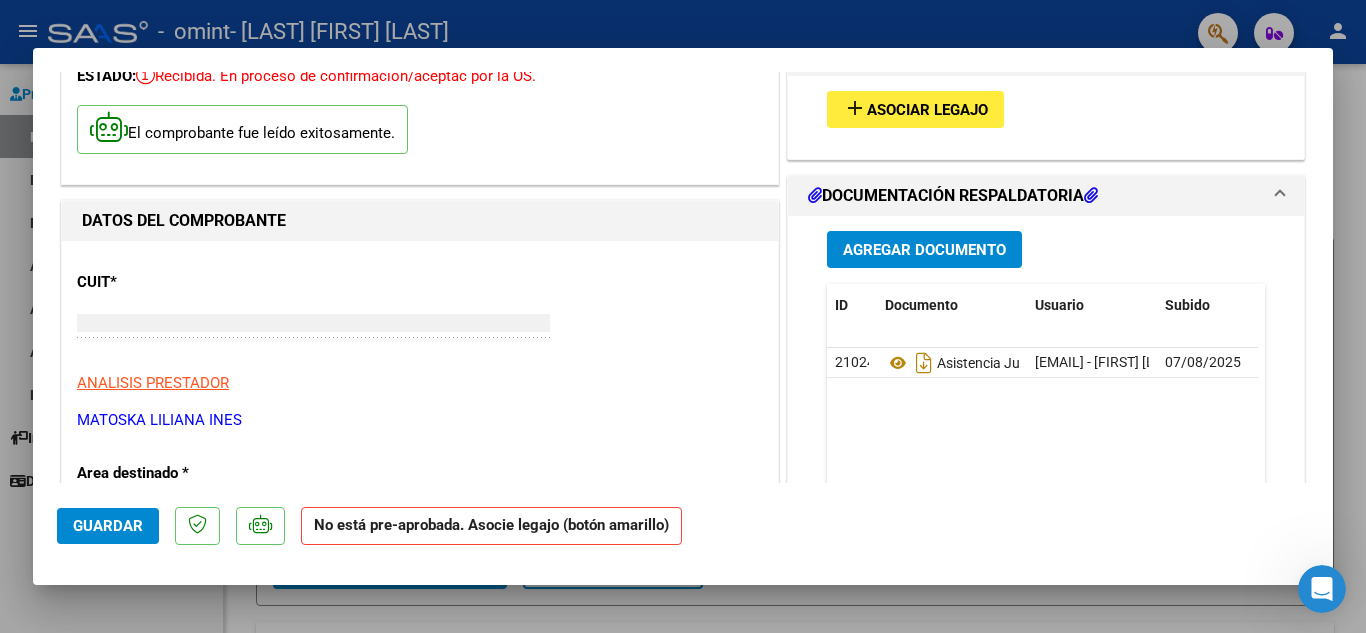 scroll, scrollTop: 354, scrollLeft: 0, axis: vertical 